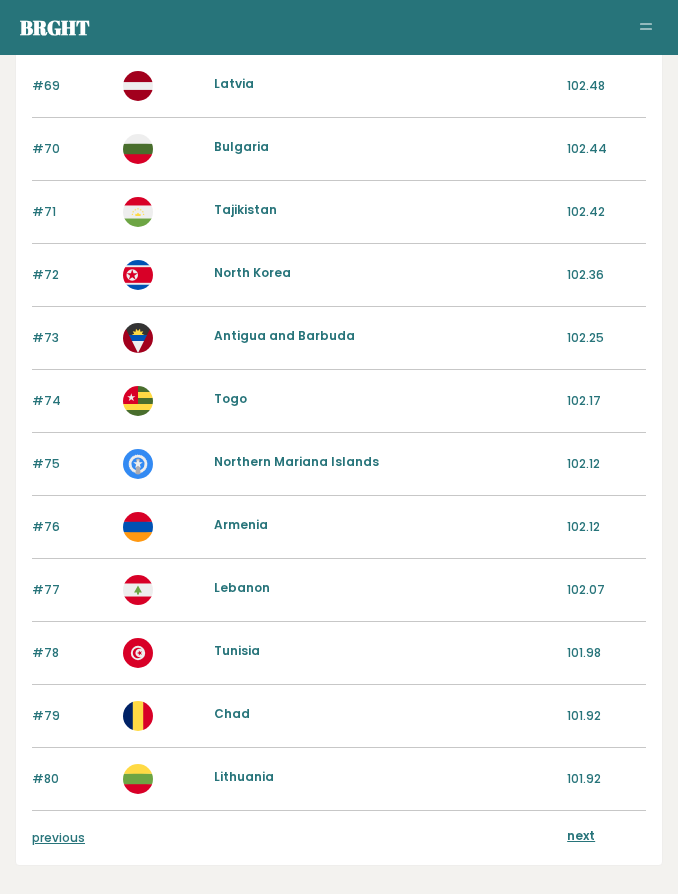 scroll, scrollTop: 1951, scrollLeft: 0, axis: vertical 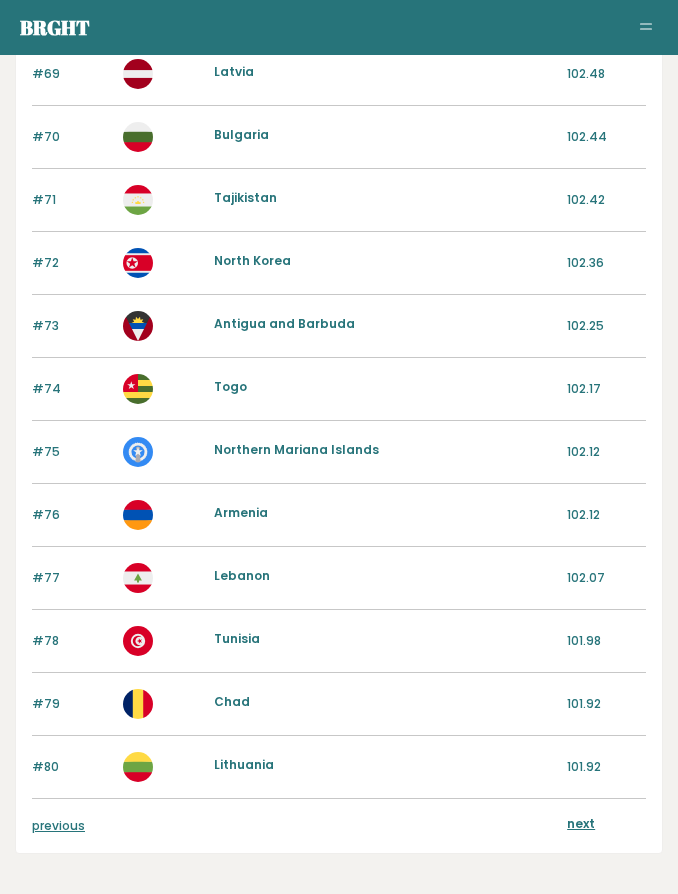 click on "next" at bounding box center [581, 823] 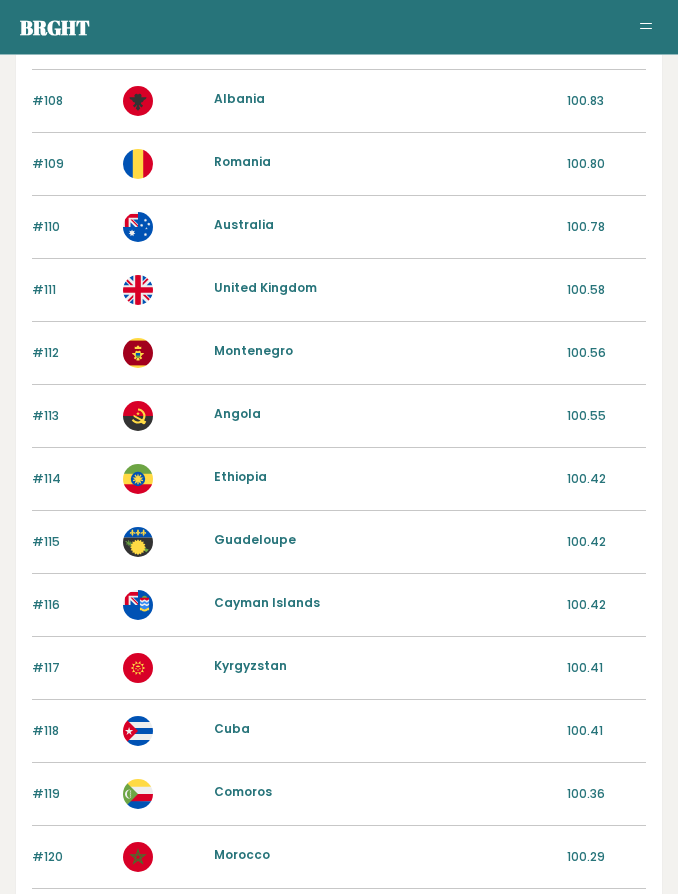 scroll, scrollTop: 1951, scrollLeft: 0, axis: vertical 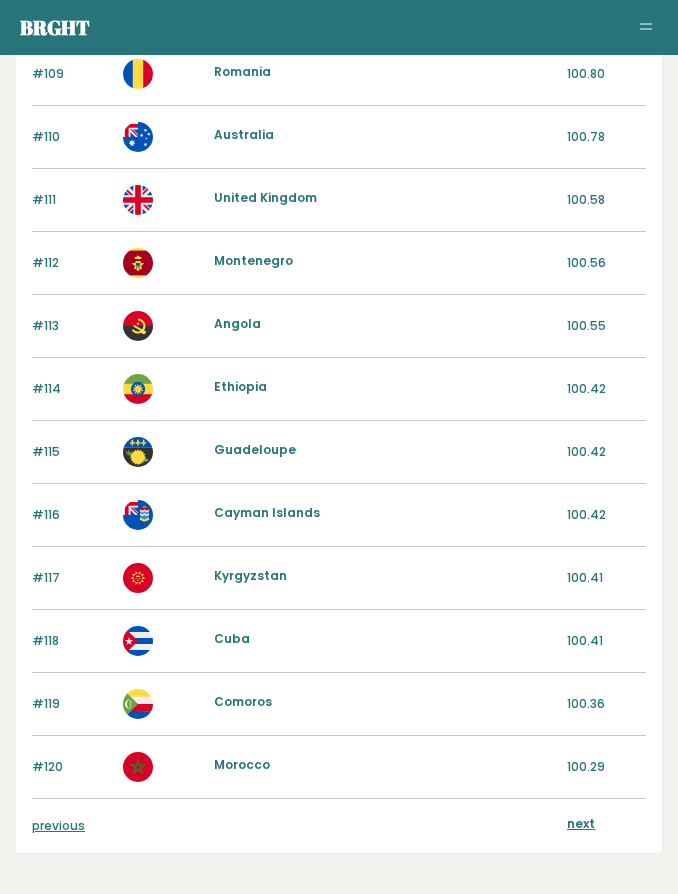 click on "previous
next" at bounding box center (339, 826) 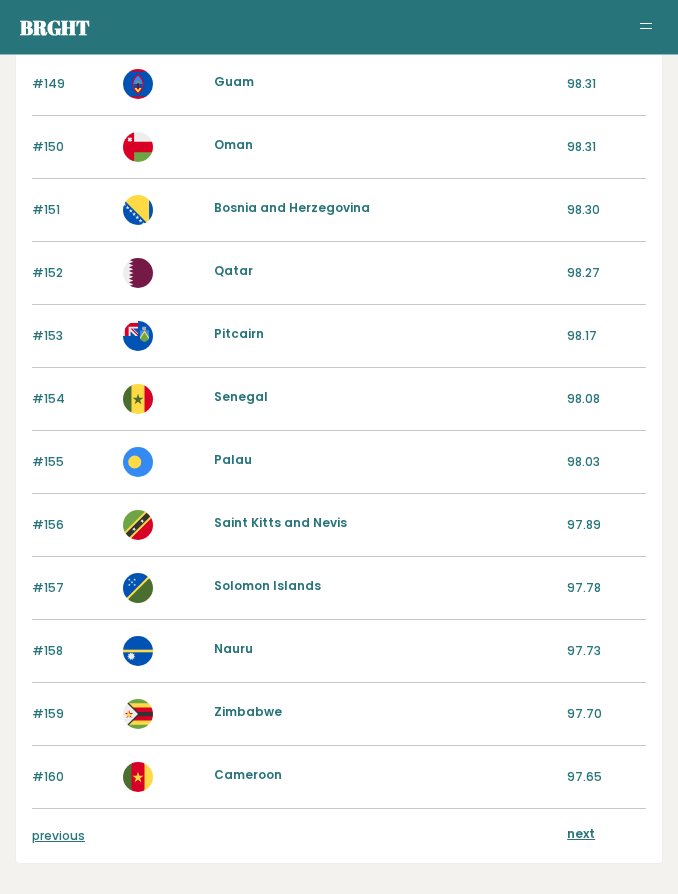 scroll, scrollTop: 1951, scrollLeft: 0, axis: vertical 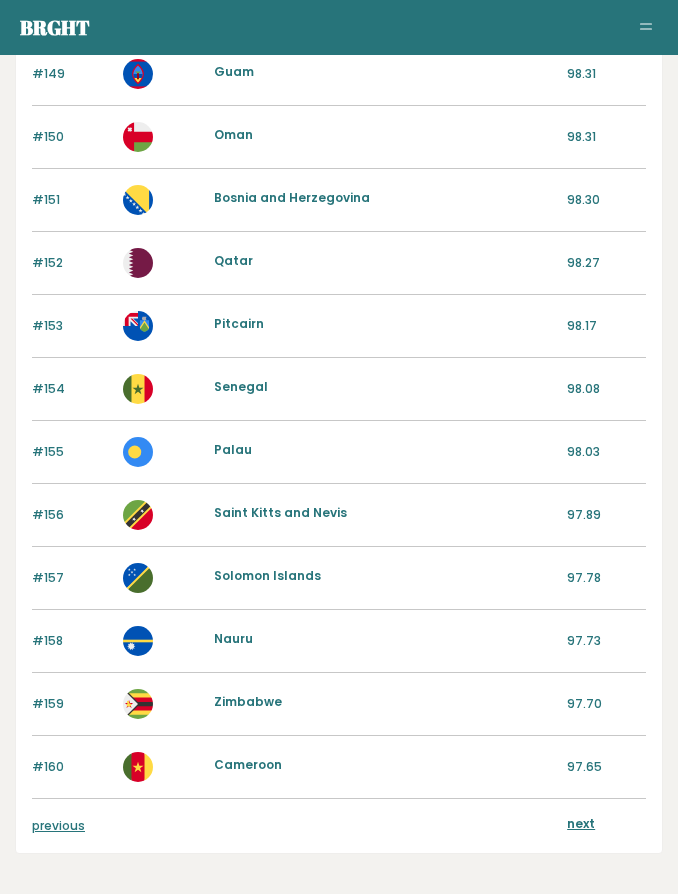 click on "next" at bounding box center [581, 823] 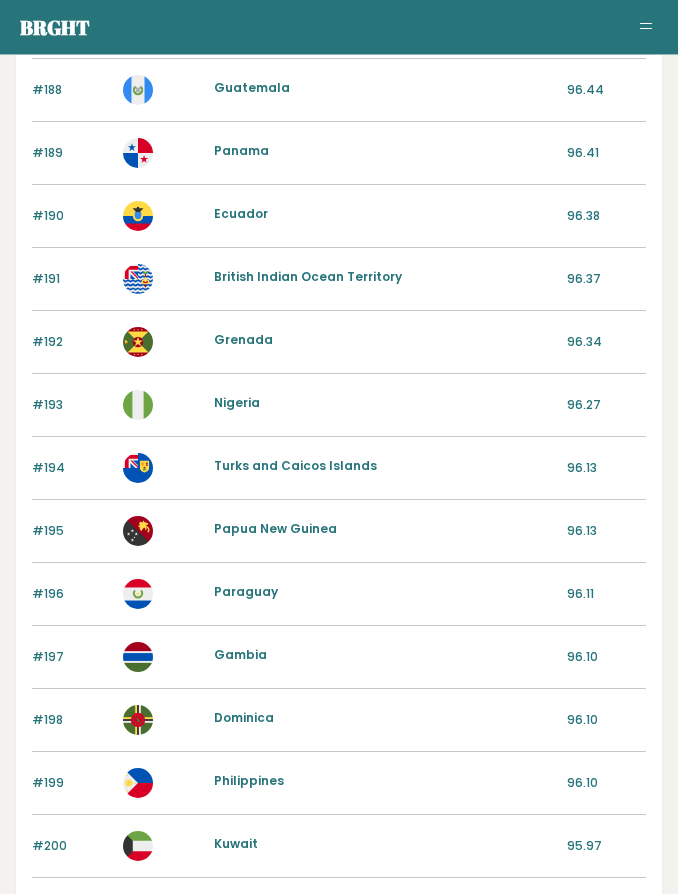 scroll, scrollTop: 1951, scrollLeft: 0, axis: vertical 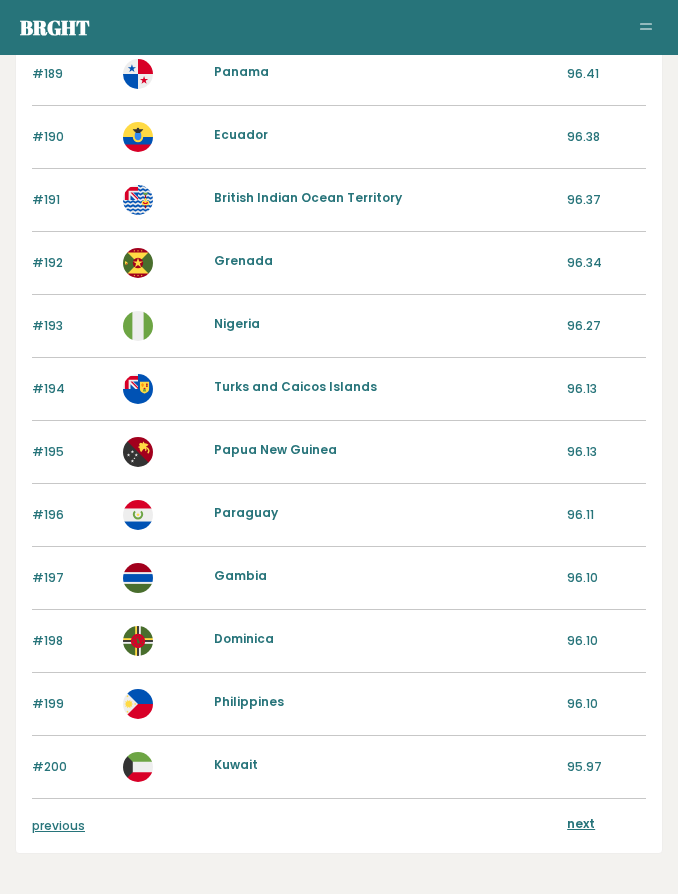 click on "next" at bounding box center [581, 823] 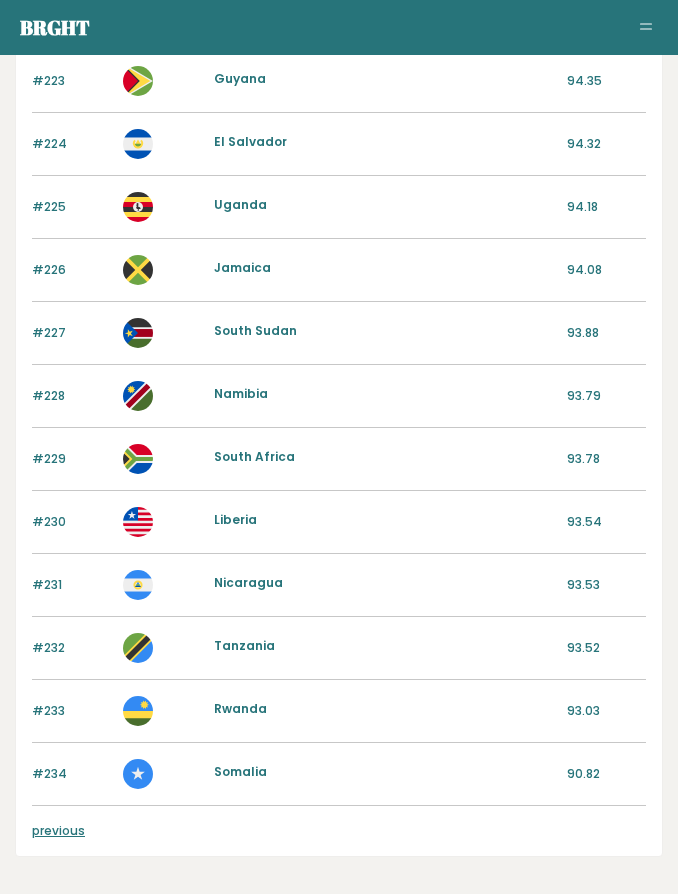 scroll, scrollTop: 1565, scrollLeft: 0, axis: vertical 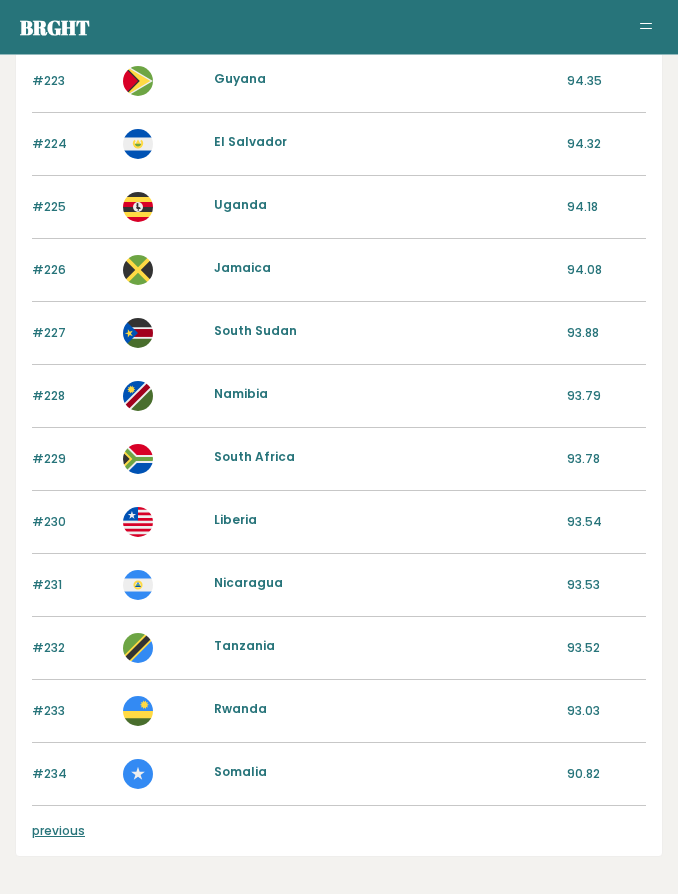 click on "previous" at bounding box center [58, 831] 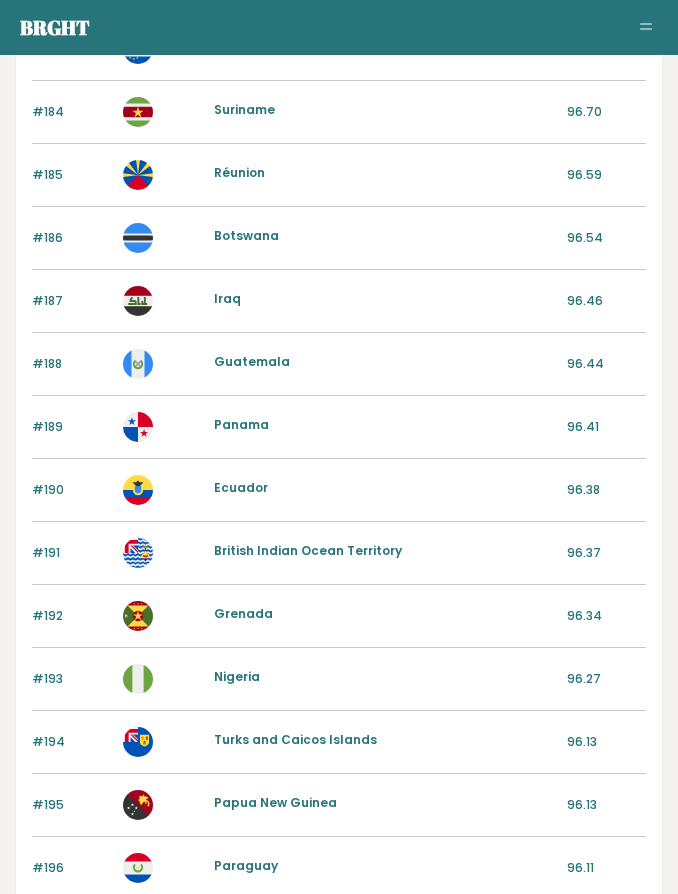 scroll, scrollTop: 1951, scrollLeft: 0, axis: vertical 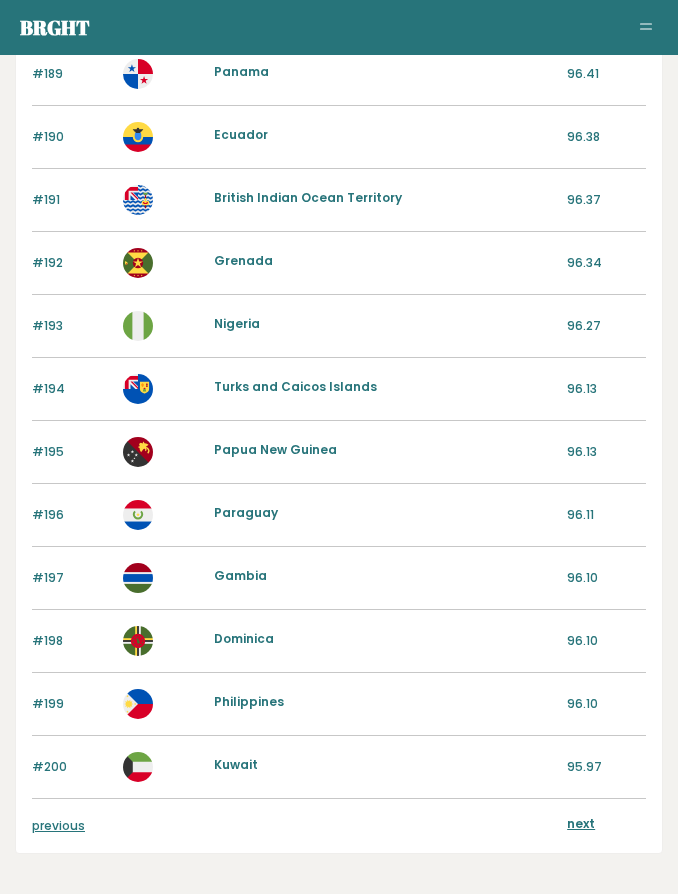 click on "previous
next" at bounding box center (339, 826) 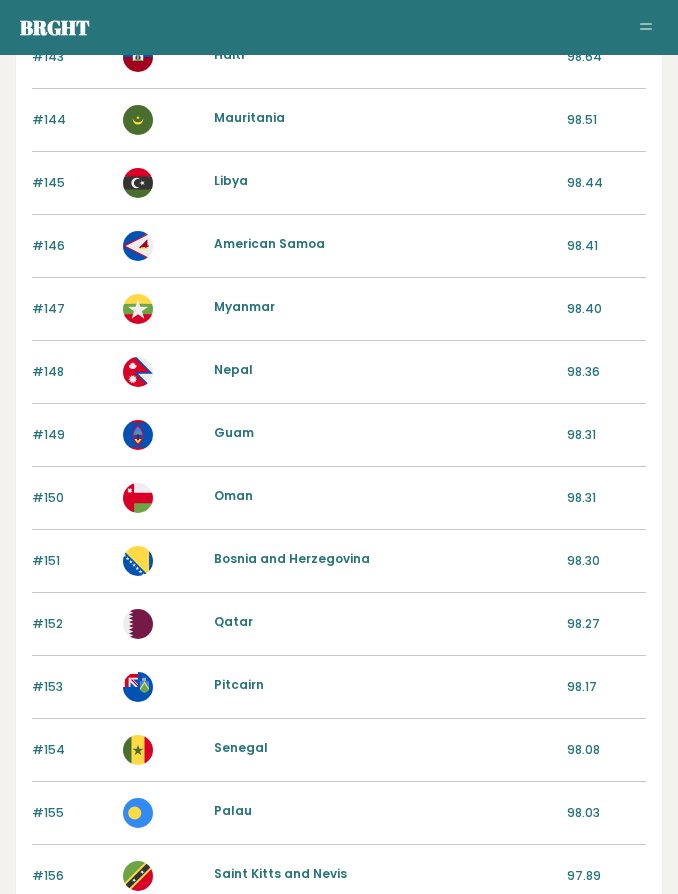scroll, scrollTop: 1951, scrollLeft: 0, axis: vertical 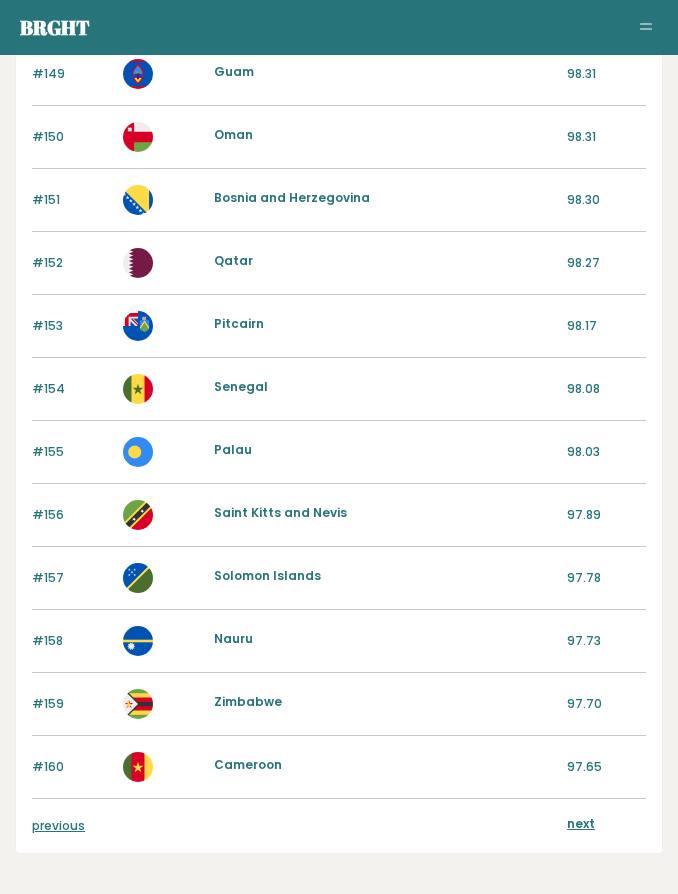click on "previous" at bounding box center [58, 825] 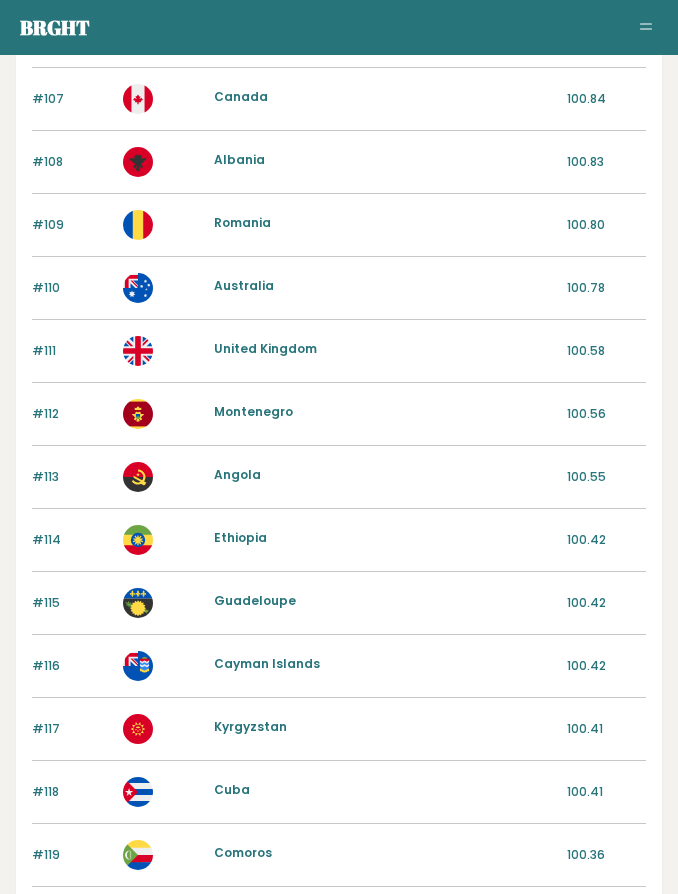 scroll, scrollTop: 1951, scrollLeft: 0, axis: vertical 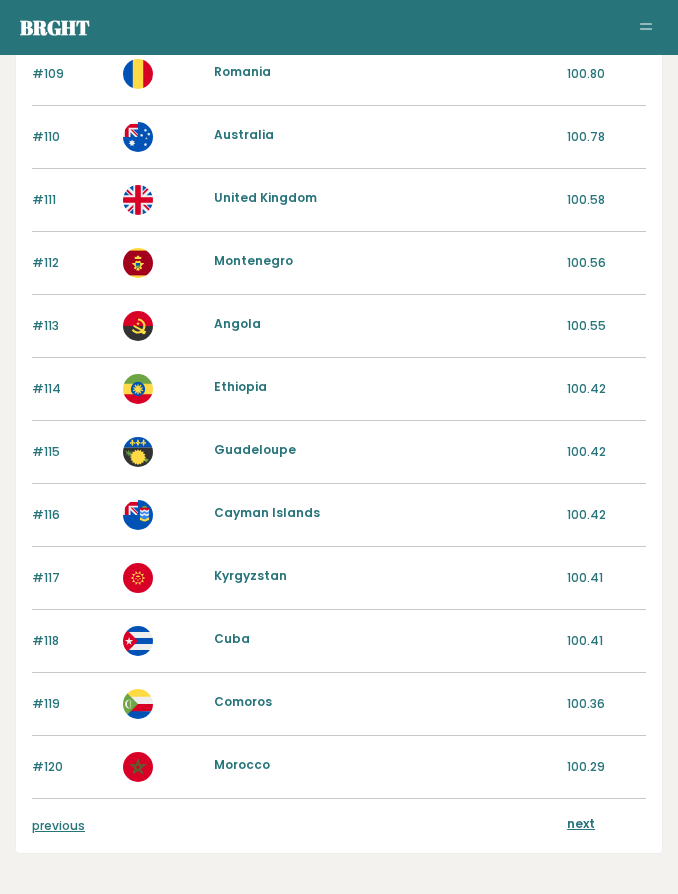 click on "previous" at bounding box center [58, 825] 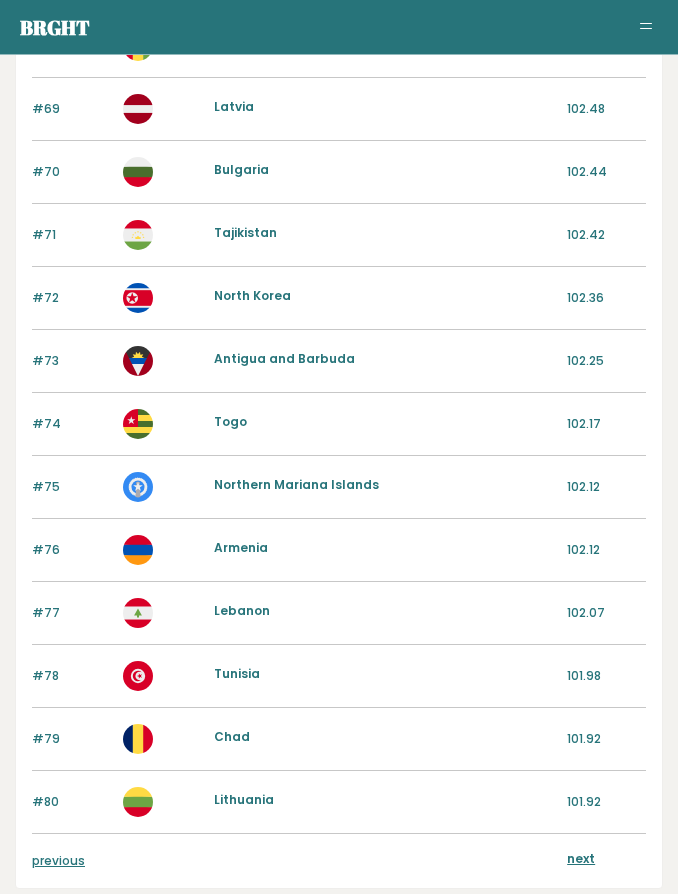 scroll, scrollTop: 1951, scrollLeft: 0, axis: vertical 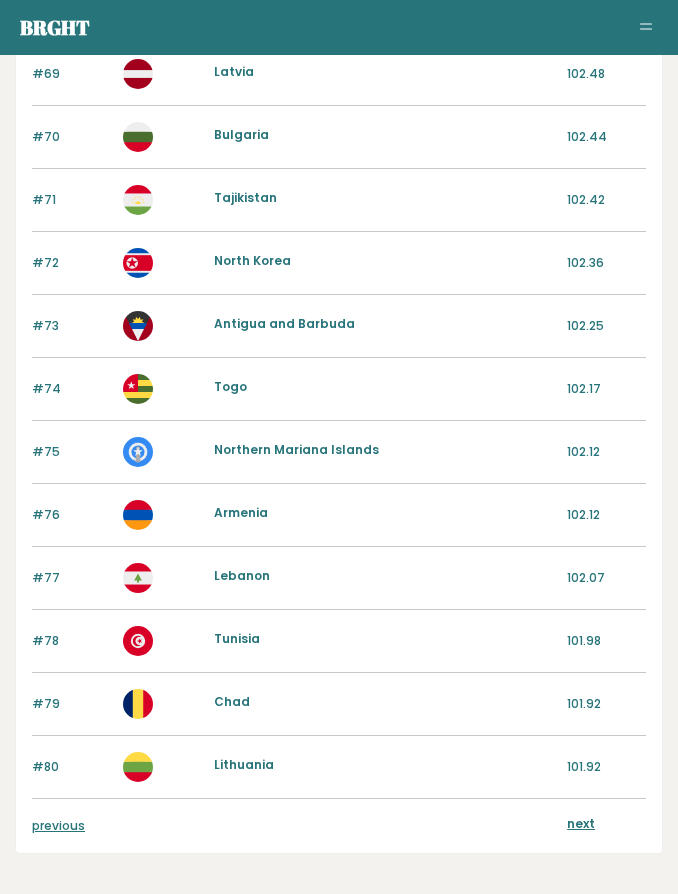 click on "previous
next" at bounding box center [339, 826] 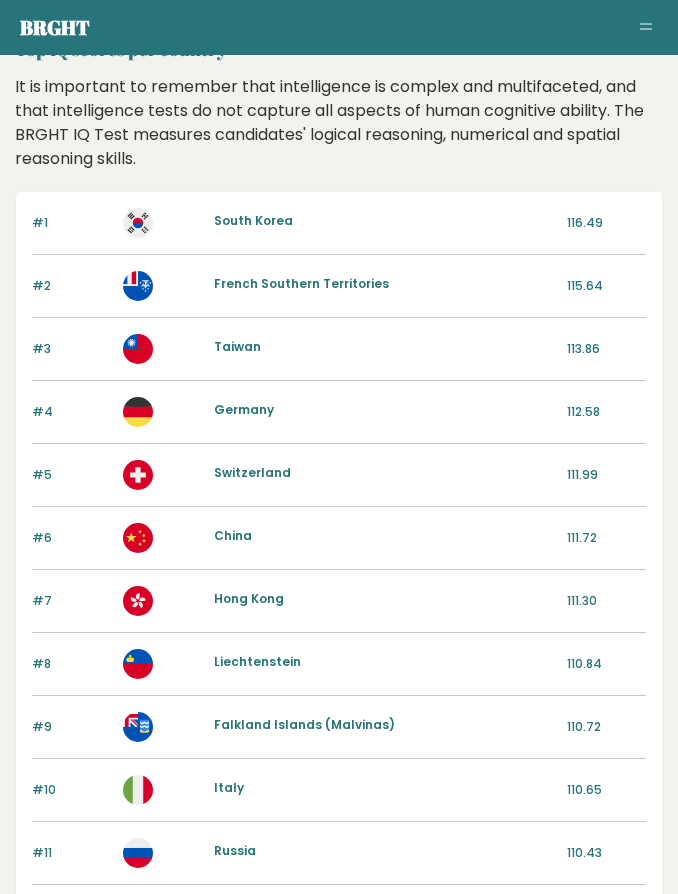 scroll, scrollTop: 0, scrollLeft: 0, axis: both 